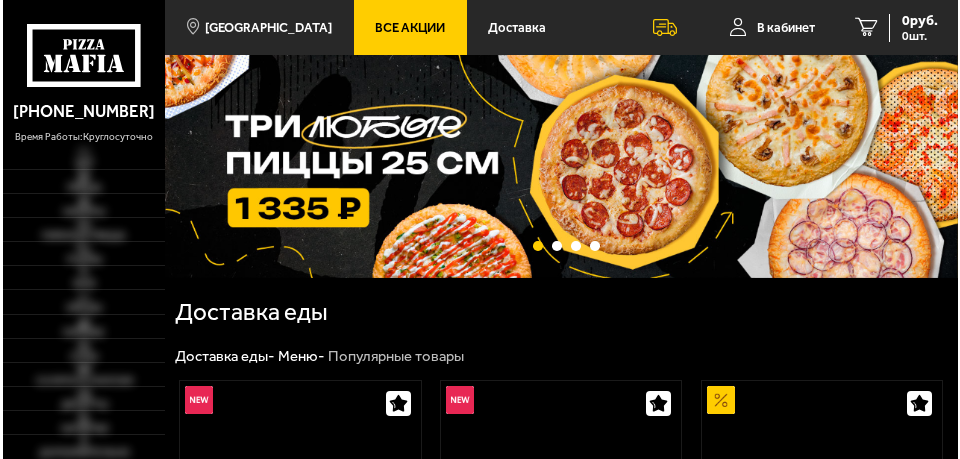 scroll, scrollTop: 0, scrollLeft: 0, axis: both 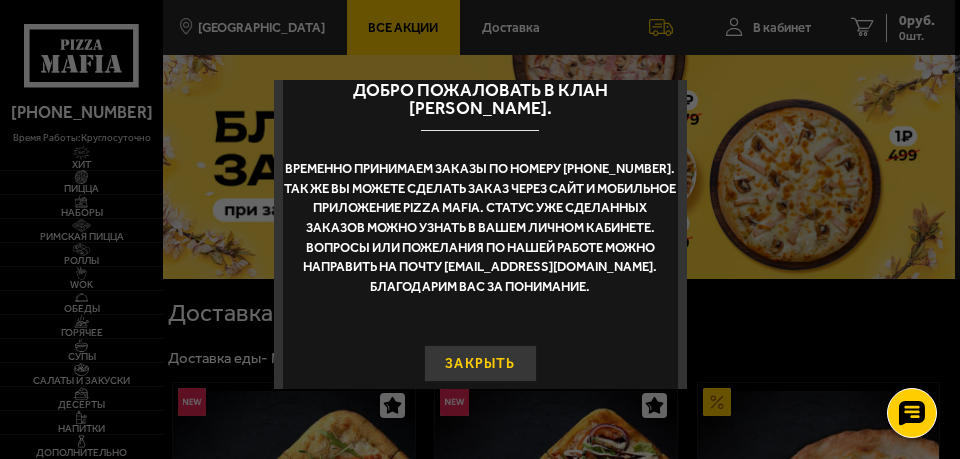 click on "Закрыть" at bounding box center (480, 364) 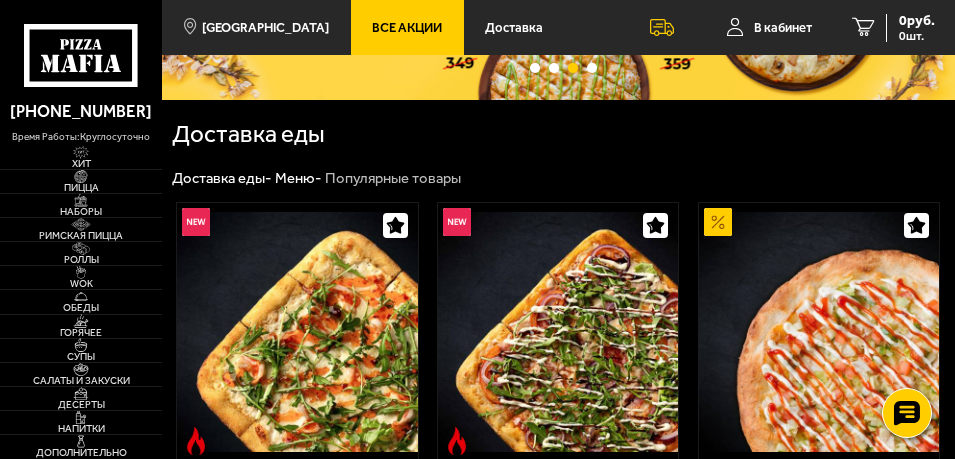 scroll, scrollTop: 200, scrollLeft: 0, axis: vertical 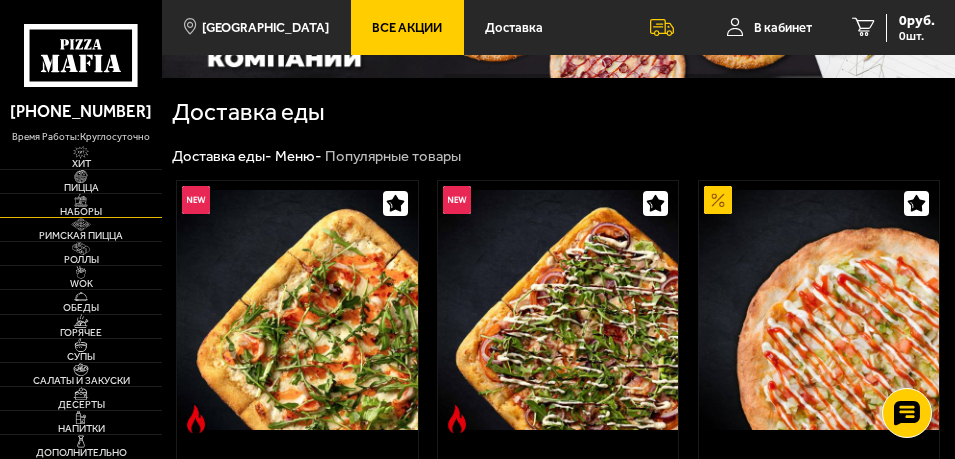 click on "Наборы" at bounding box center (81, 212) 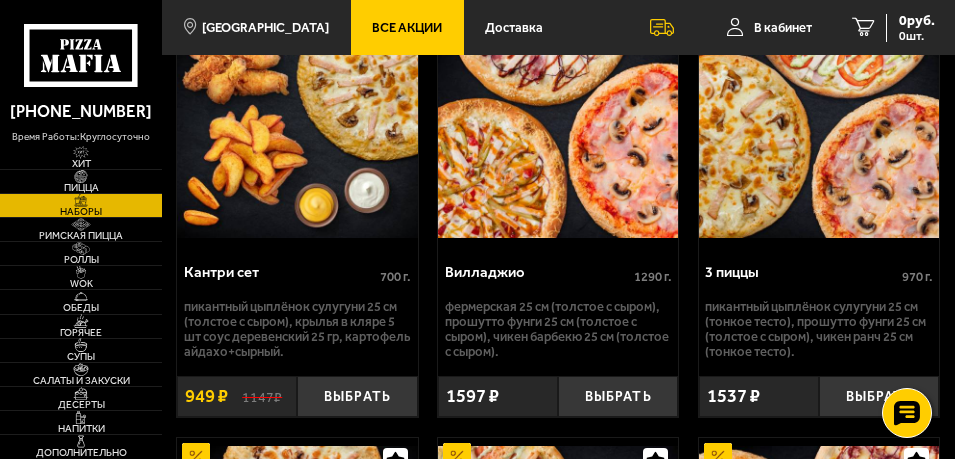 scroll, scrollTop: 550, scrollLeft: 0, axis: vertical 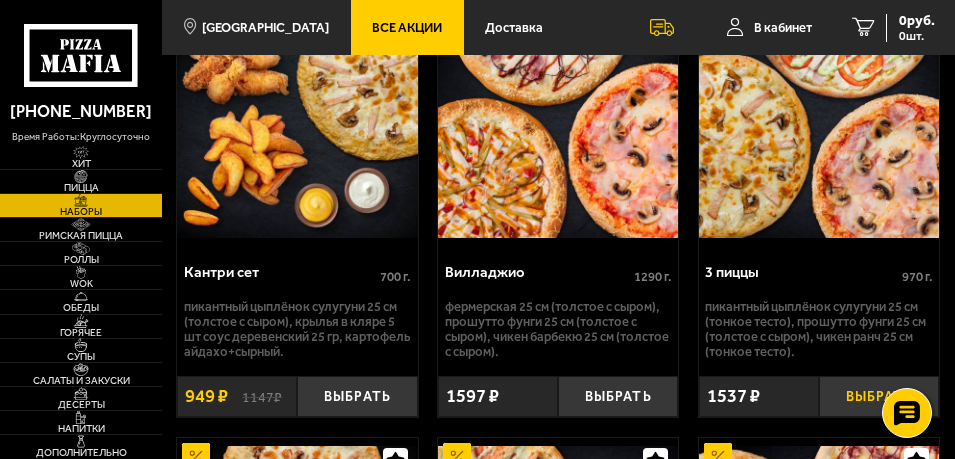 click on "Выбрать" at bounding box center (879, 396) 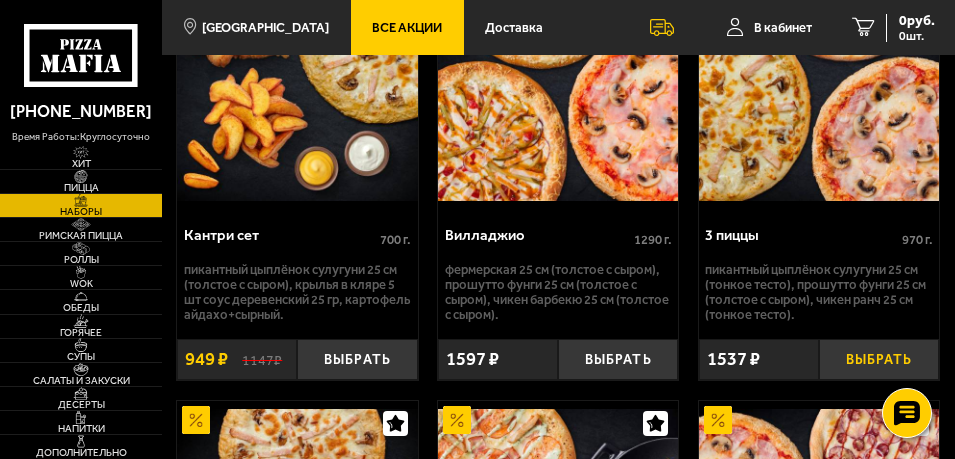 scroll, scrollTop: 700, scrollLeft: 0, axis: vertical 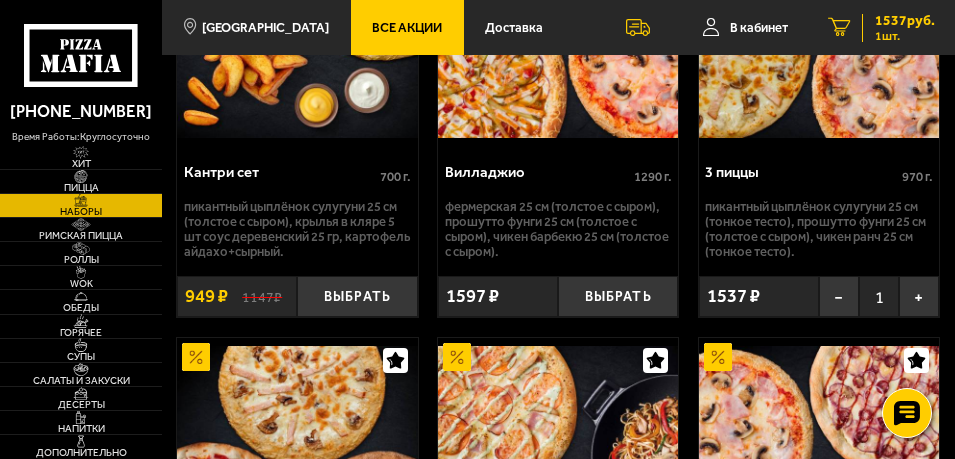 click on "1537  руб." at bounding box center [905, 21] 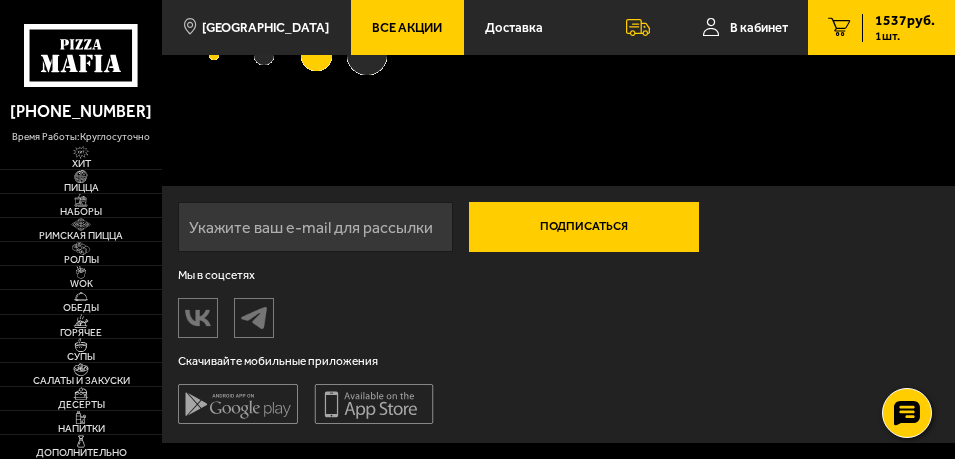 scroll, scrollTop: 0, scrollLeft: 0, axis: both 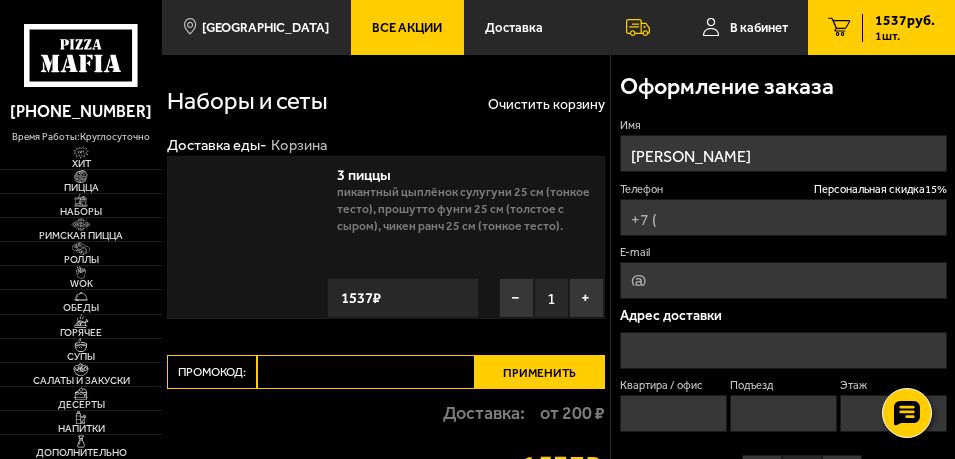 type on "[PHONE_NUMBER]" 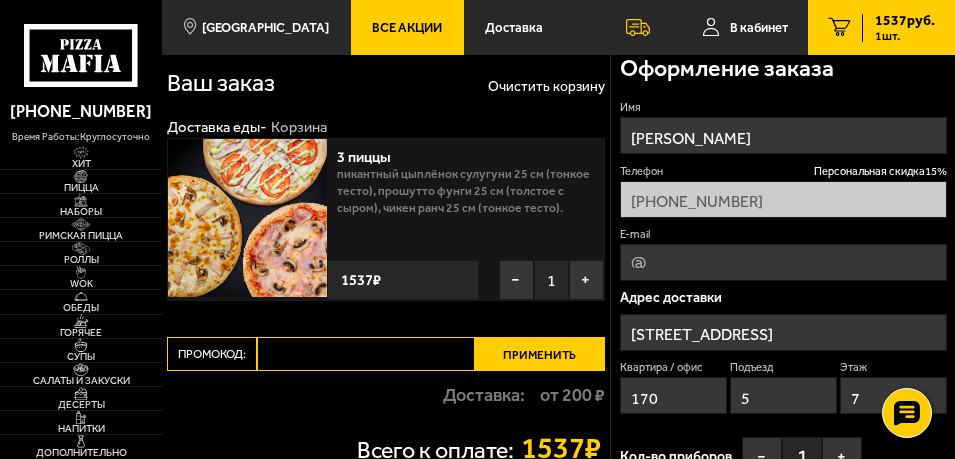 scroll, scrollTop: 50, scrollLeft: 0, axis: vertical 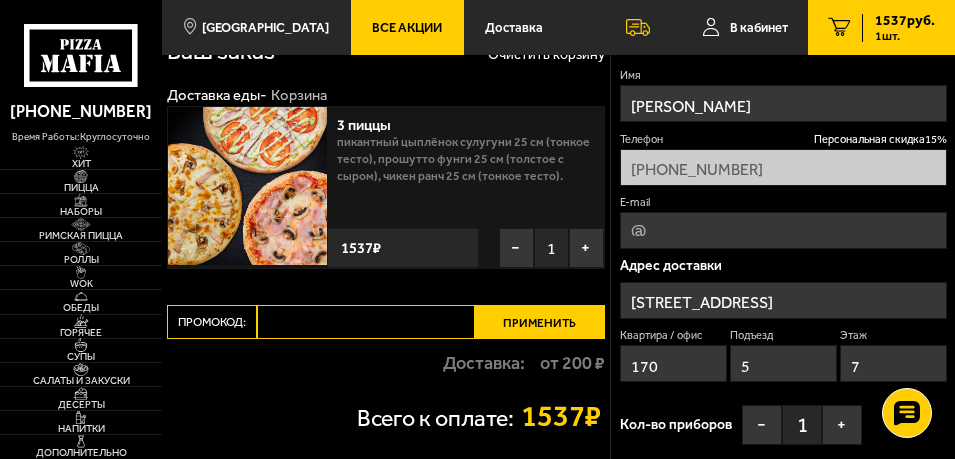 click on "Промокод:" at bounding box center (366, 322) 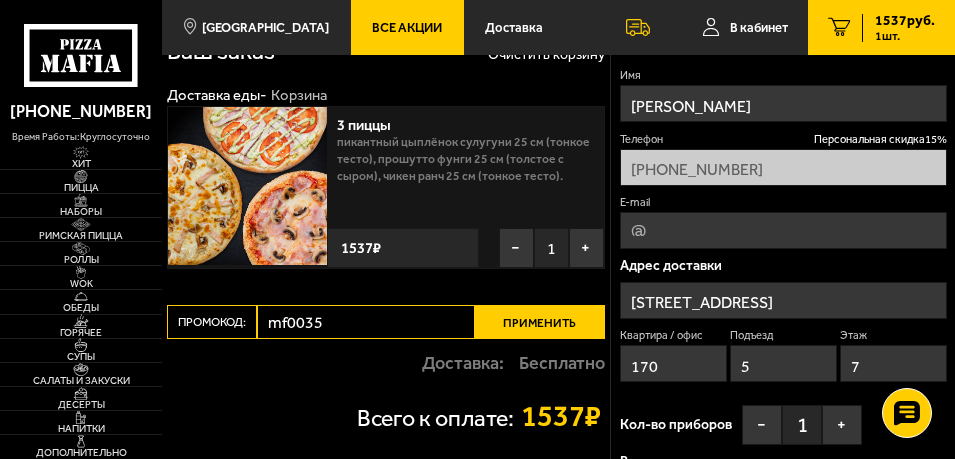 type on "mf0035" 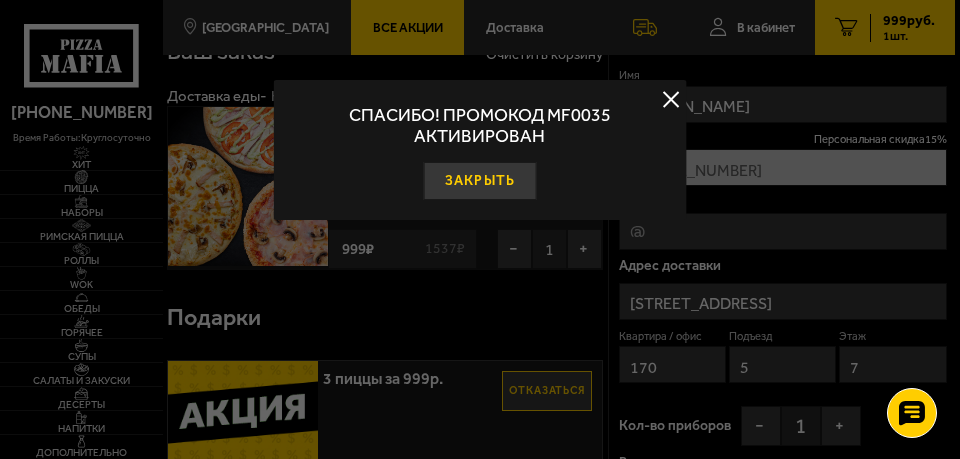 click on "Закрыть" at bounding box center (480, 181) 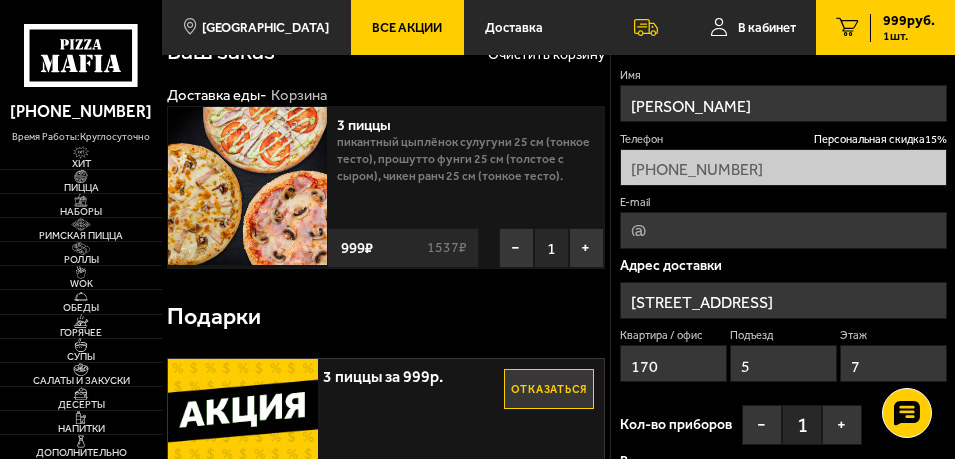 scroll, scrollTop: 0, scrollLeft: 0, axis: both 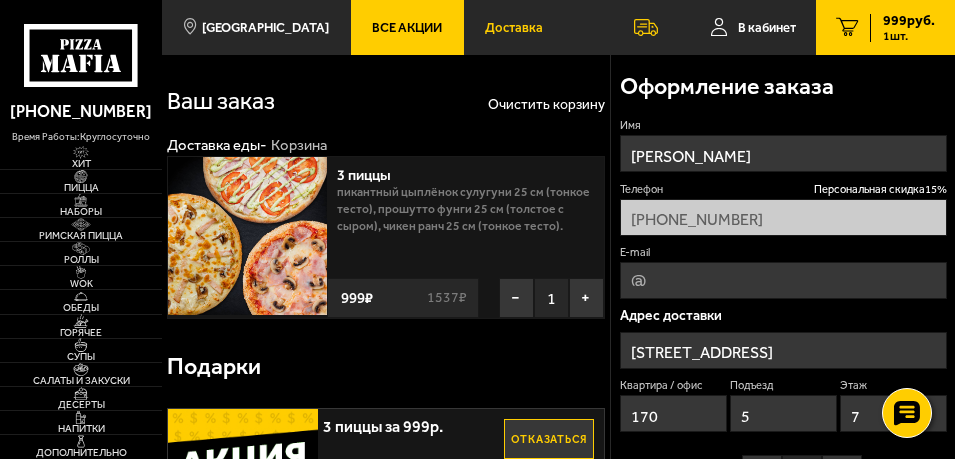 click on "Доставка" at bounding box center [514, 27] 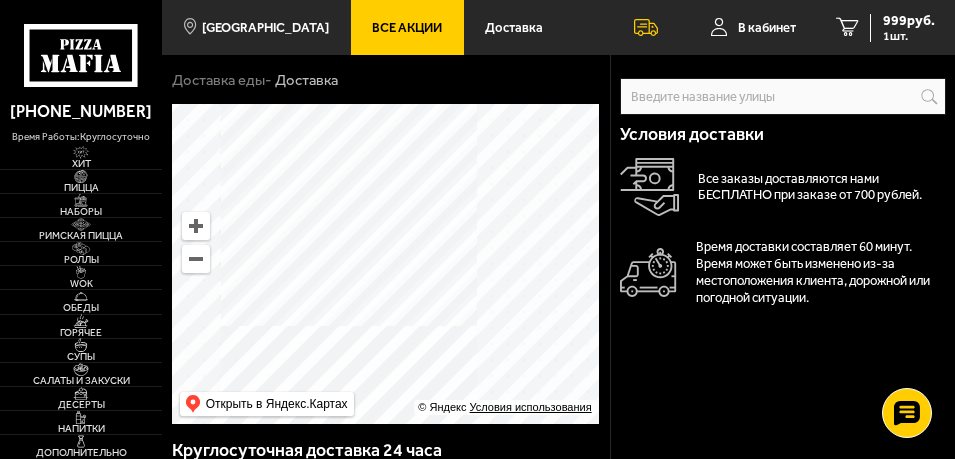 scroll, scrollTop: 0, scrollLeft: 0, axis: both 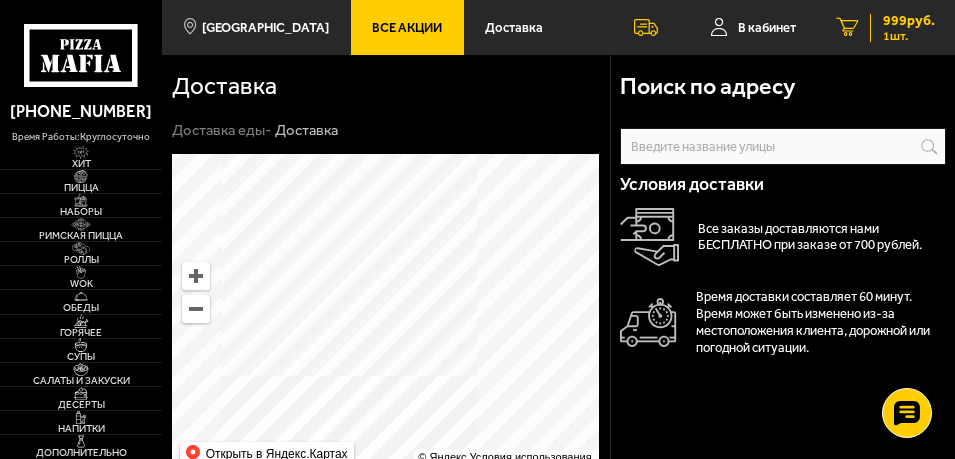 click on "999  руб." at bounding box center (909, 21) 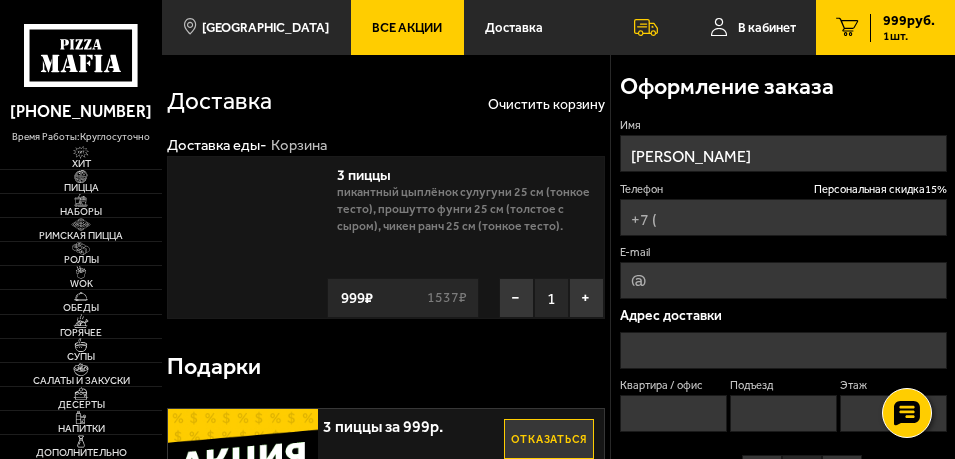 type on "[PHONE_NUMBER]" 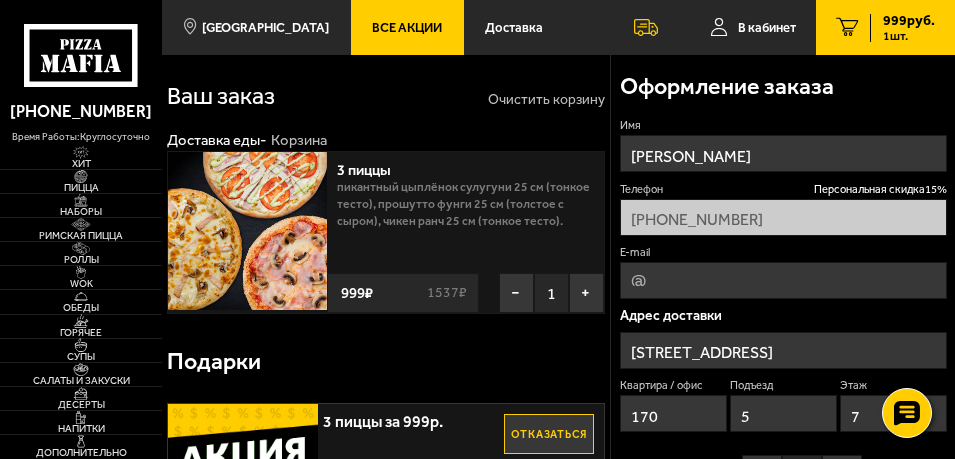 scroll, scrollTop: 0, scrollLeft: 0, axis: both 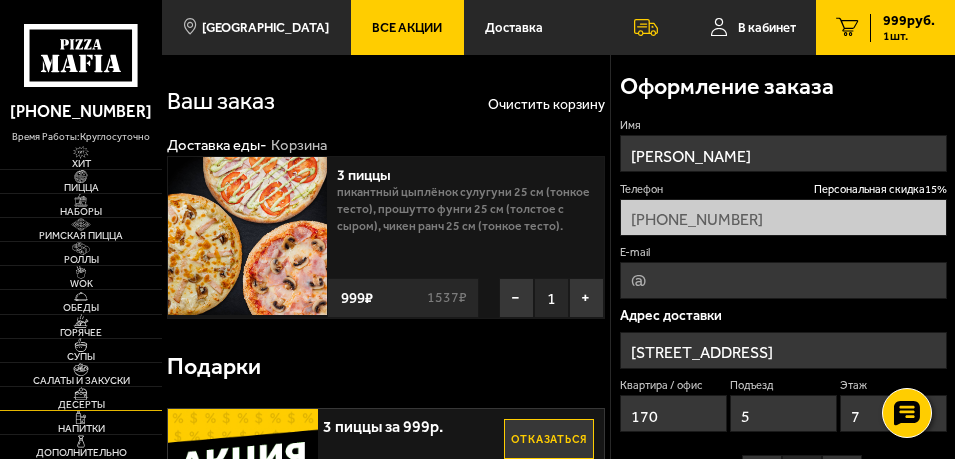 click on "Десерты" at bounding box center (81, 405) 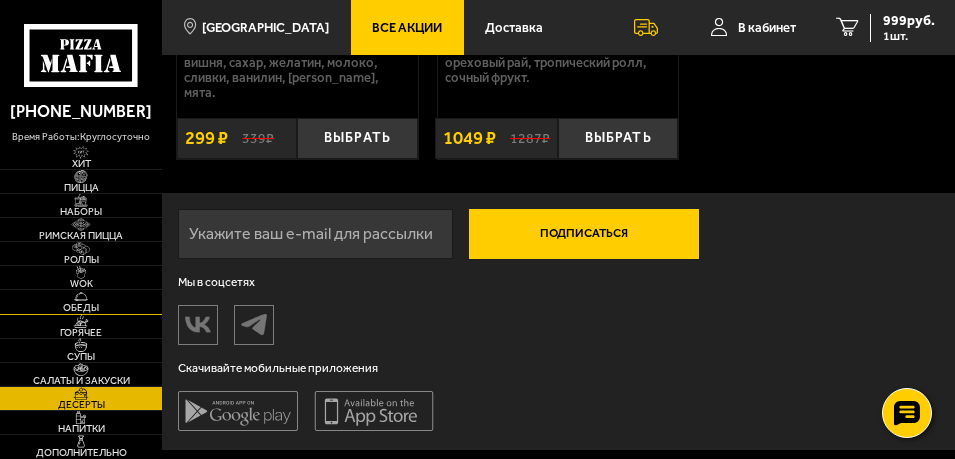 scroll, scrollTop: 1712, scrollLeft: 0, axis: vertical 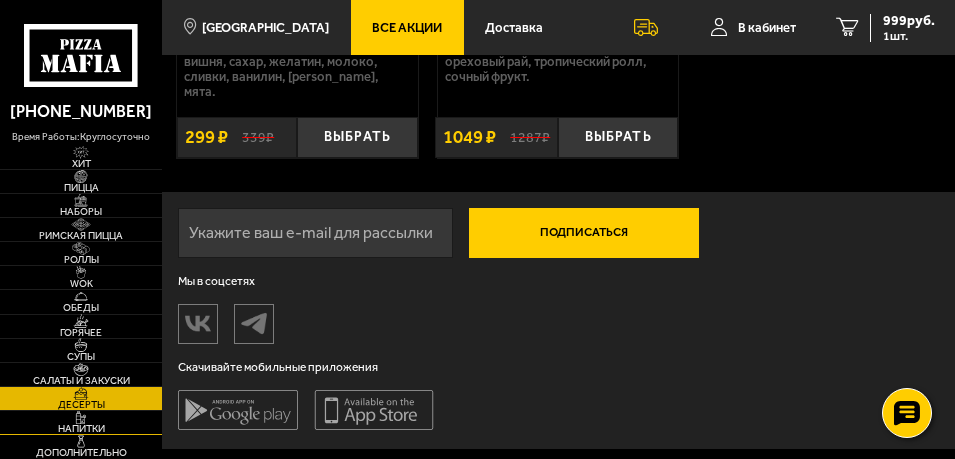 click on "Напитки" at bounding box center [81, 429] 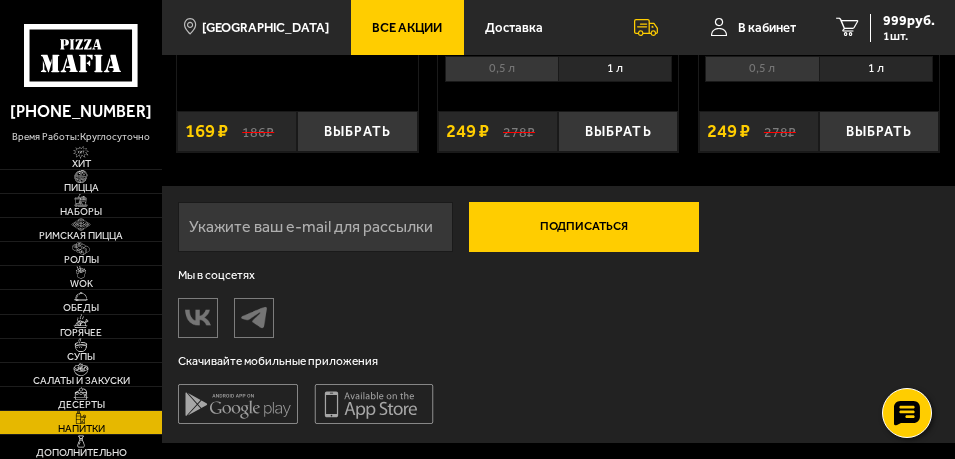 scroll, scrollTop: 0, scrollLeft: 0, axis: both 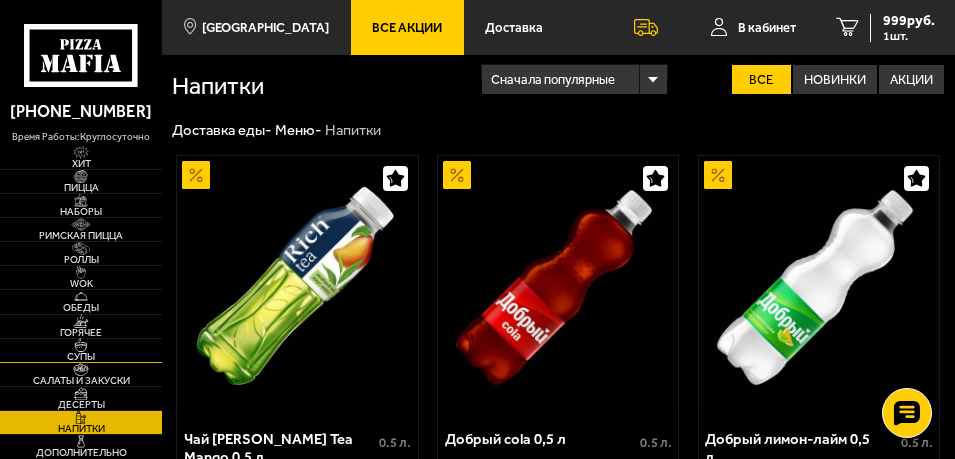 click on "Супы" at bounding box center [81, 357] 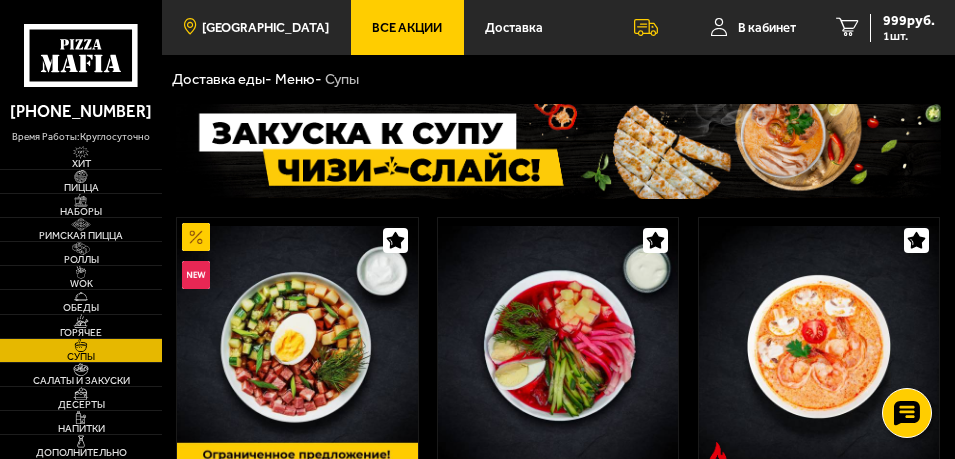 scroll, scrollTop: 0, scrollLeft: 0, axis: both 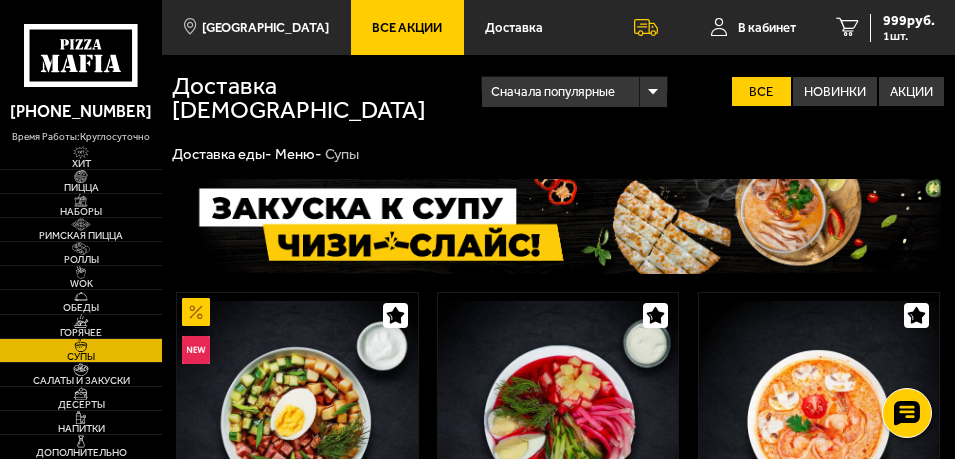 click on "Все Акции" at bounding box center [407, 27] 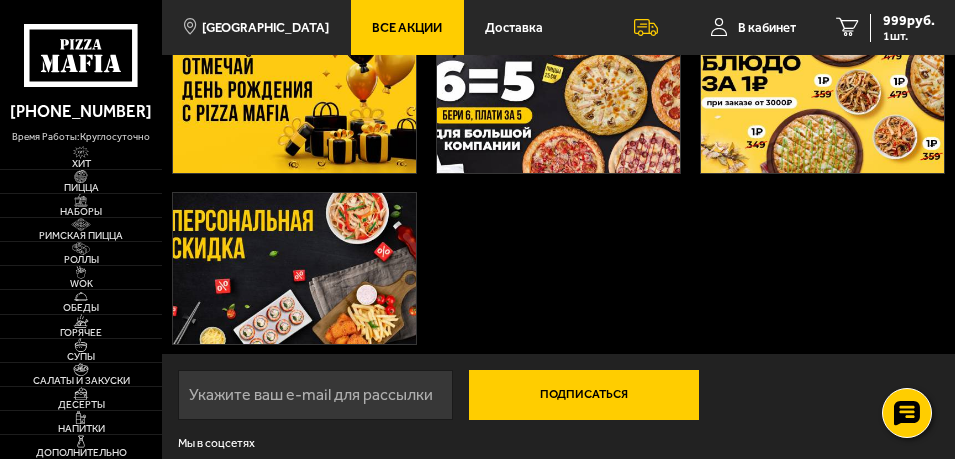 scroll, scrollTop: 300, scrollLeft: 0, axis: vertical 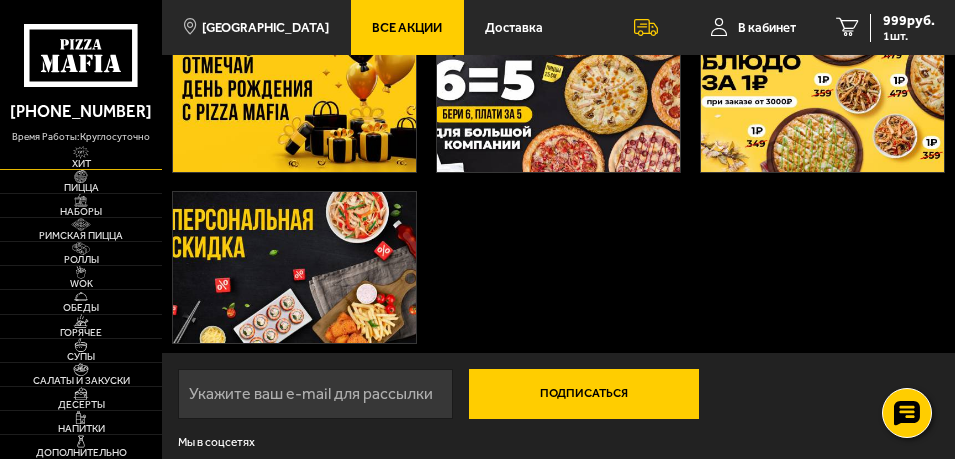 click at bounding box center [81, 152] 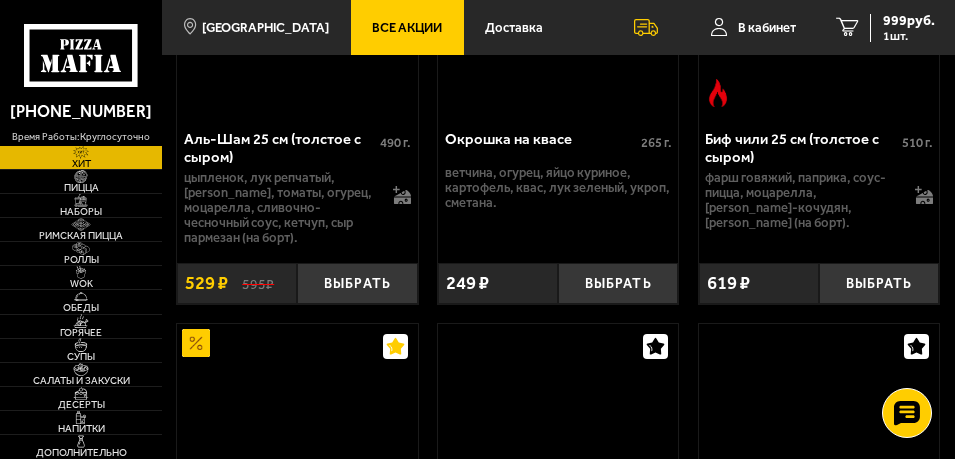 scroll, scrollTop: 0, scrollLeft: 0, axis: both 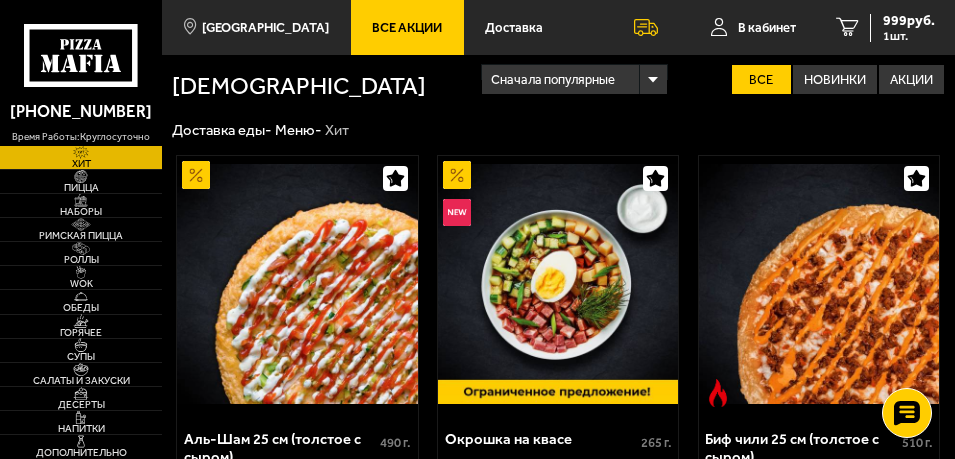 click 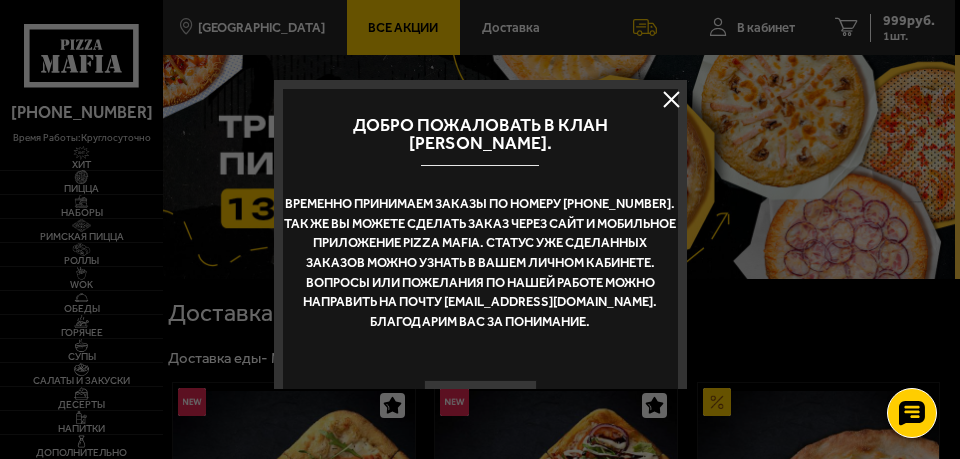 click at bounding box center (671, 100) 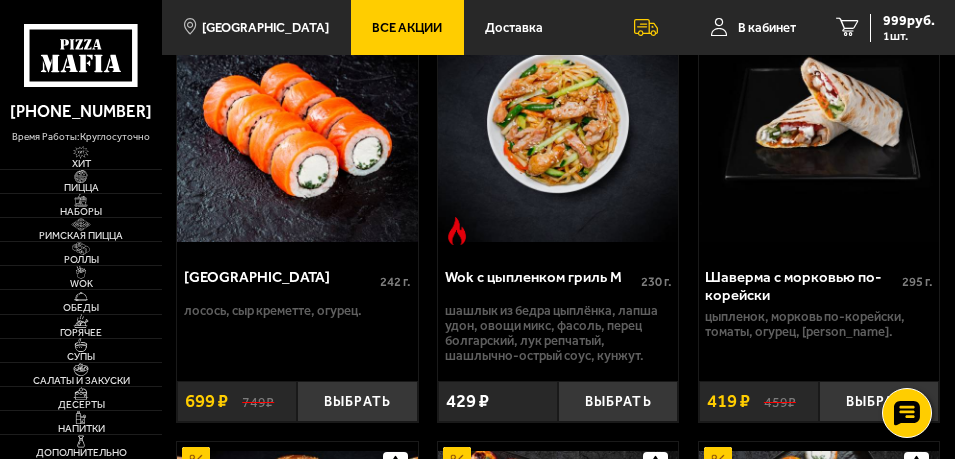 scroll, scrollTop: 1500, scrollLeft: 0, axis: vertical 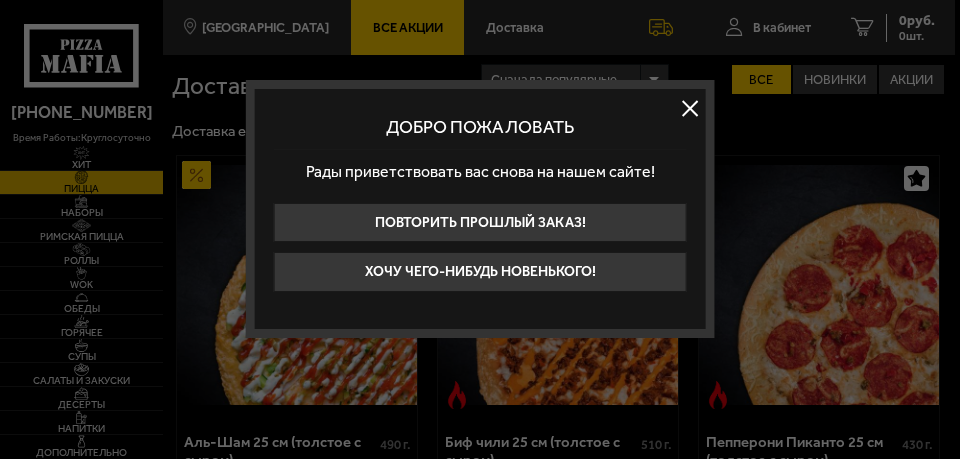 click at bounding box center [690, 109] 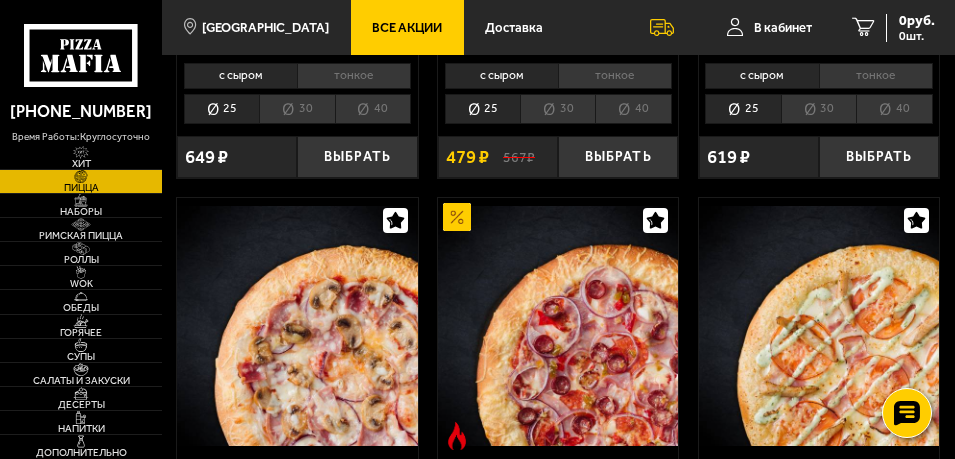 scroll, scrollTop: 2950, scrollLeft: 0, axis: vertical 